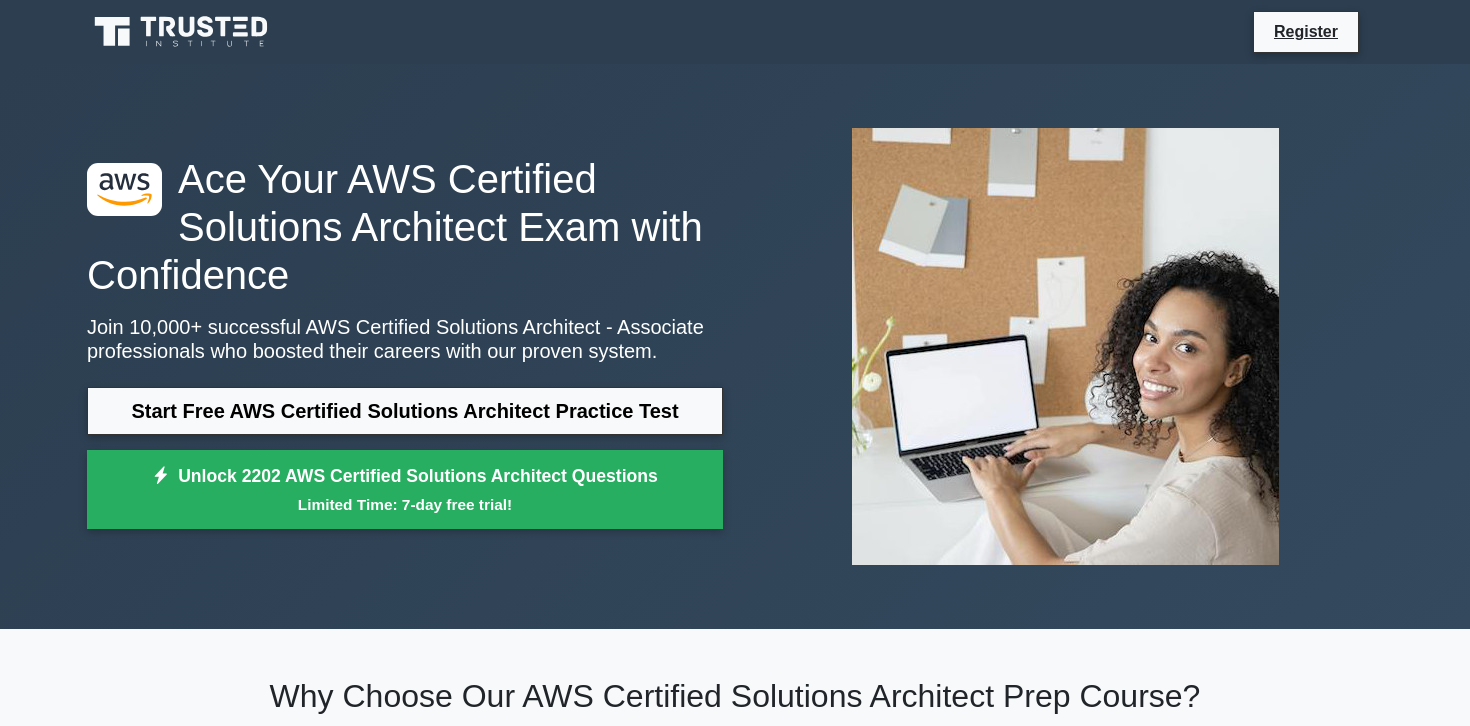 scroll, scrollTop: 0, scrollLeft: 0, axis: both 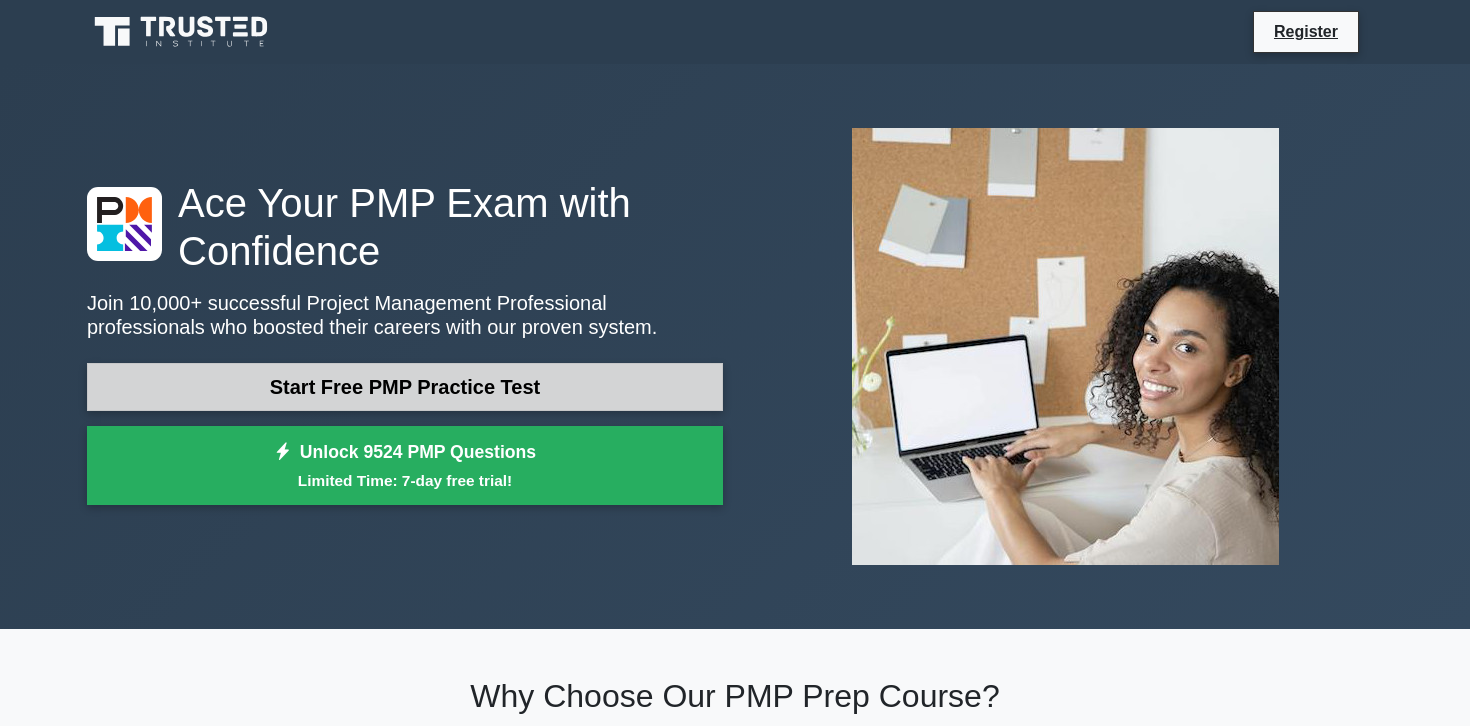 click on "Start Free PMP Practice Test" at bounding box center [405, 387] 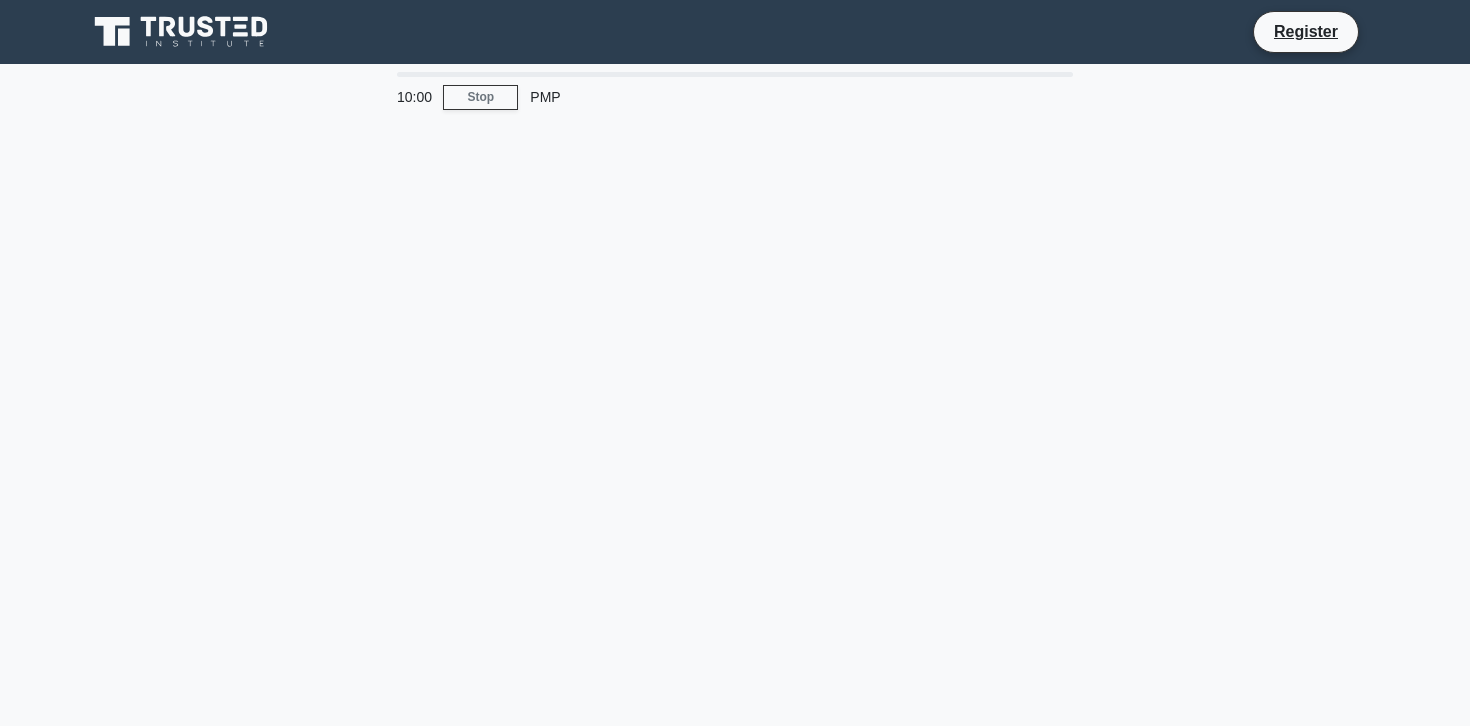 scroll, scrollTop: 0, scrollLeft: 0, axis: both 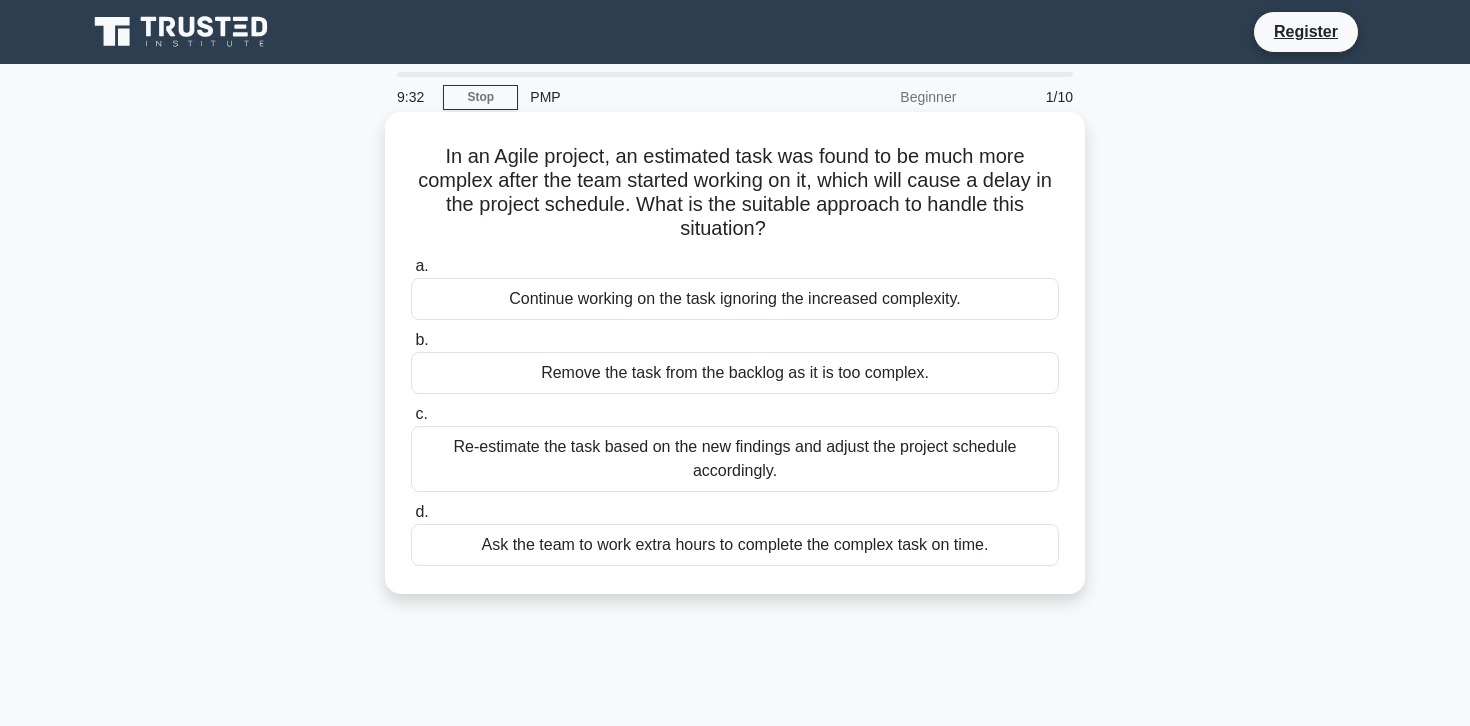 click on "c." at bounding box center (421, 413) 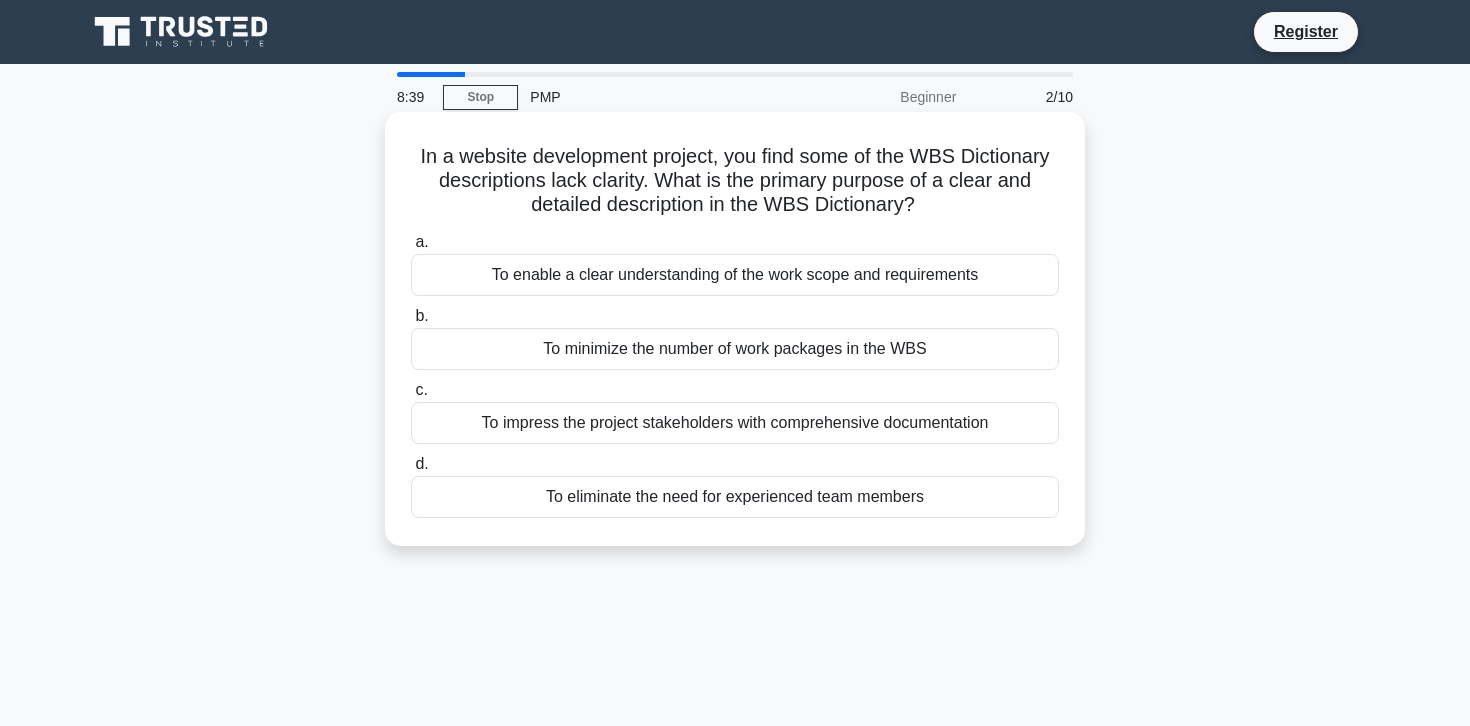 click on "a." at bounding box center [421, 241] 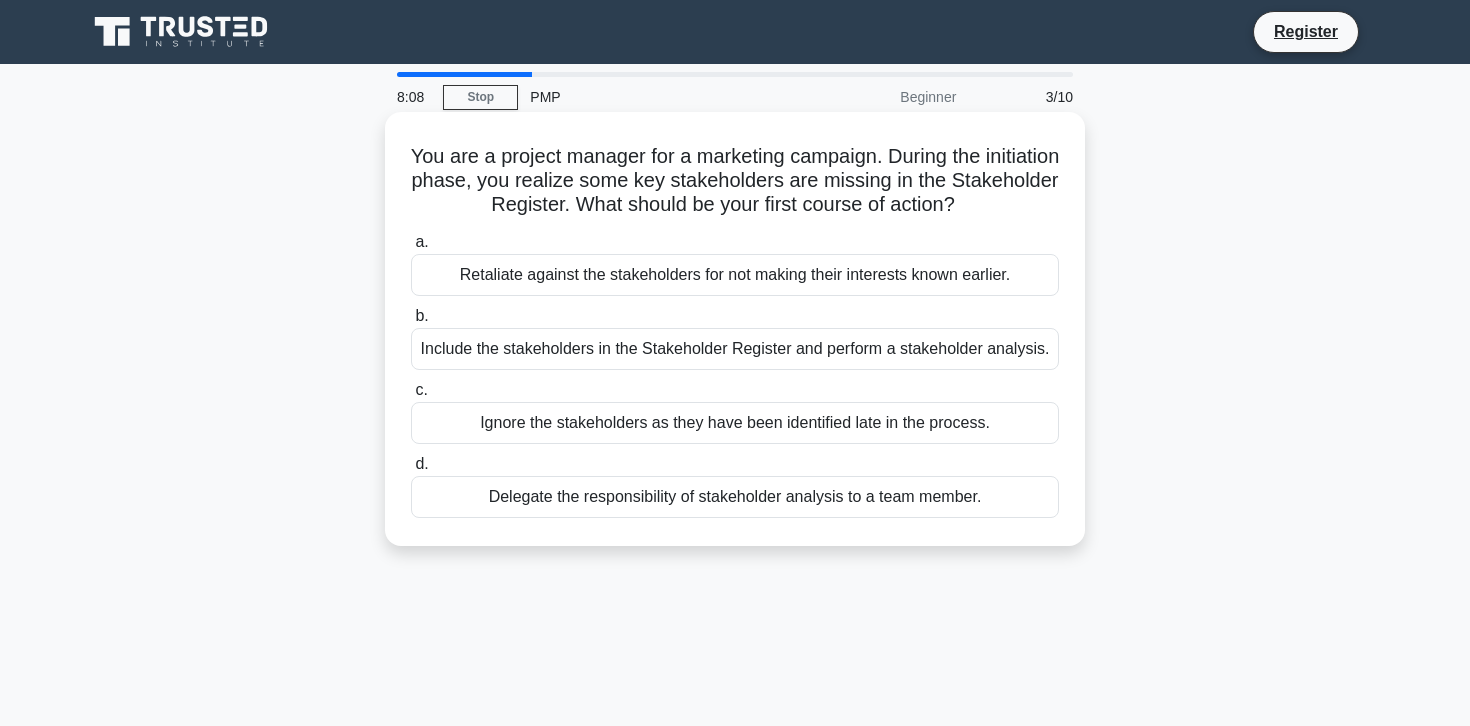click on "b." at bounding box center [421, 315] 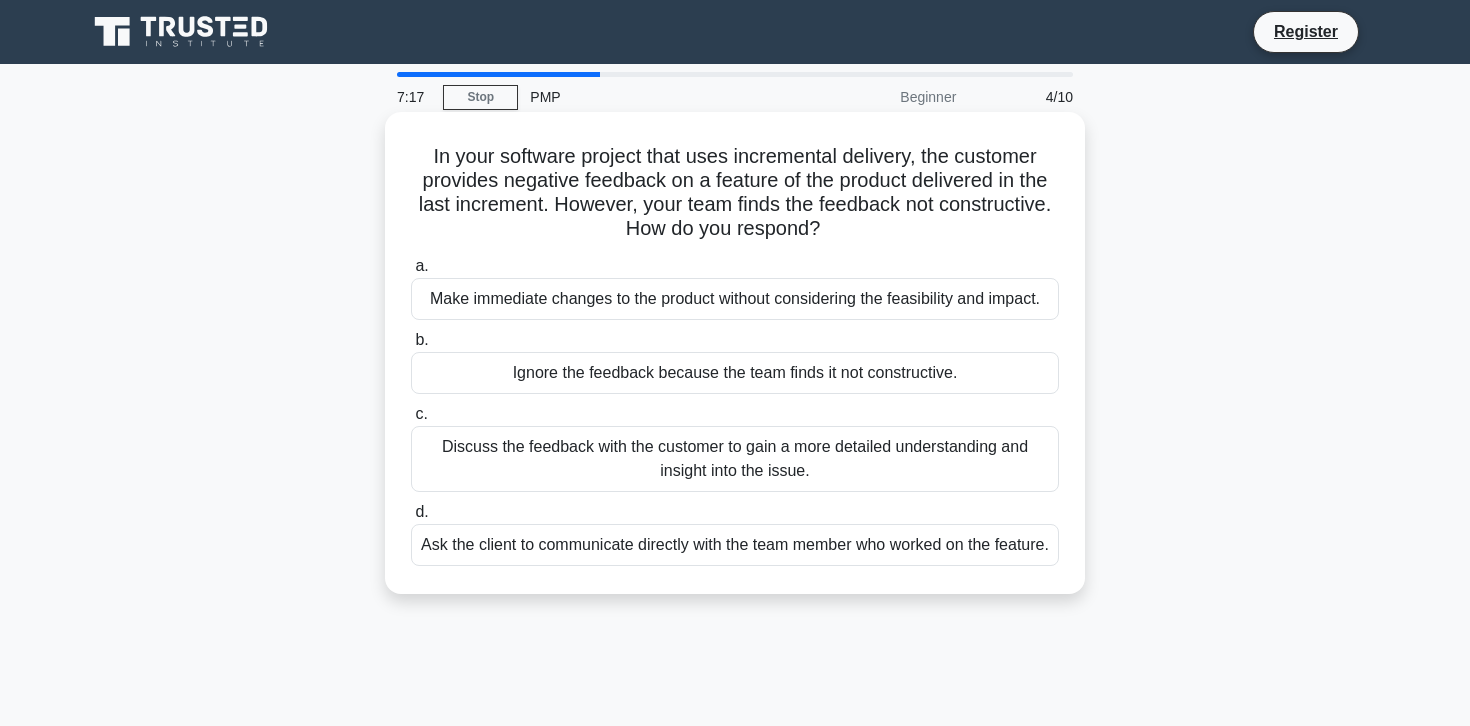 click on "c." at bounding box center (421, 413) 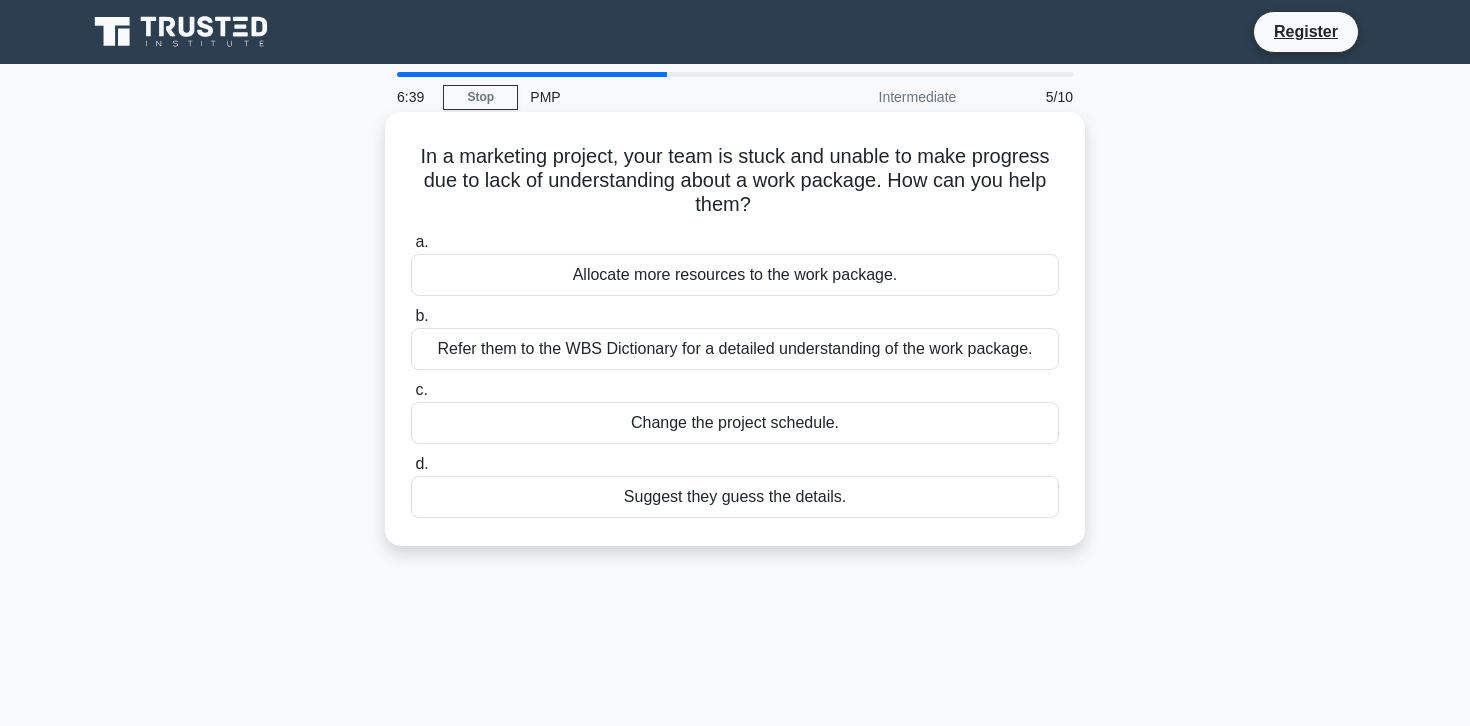 click on "b." at bounding box center (421, 315) 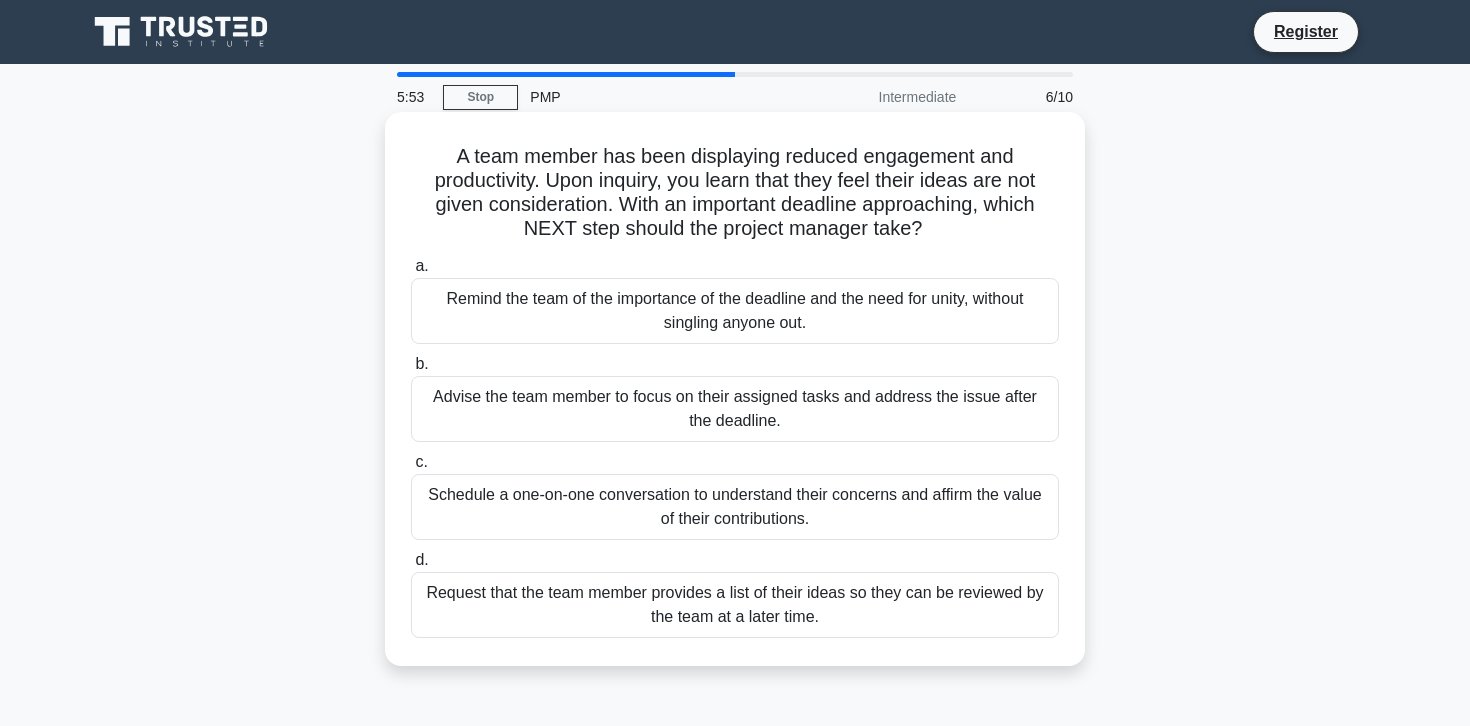 click on "d." at bounding box center [421, 559] 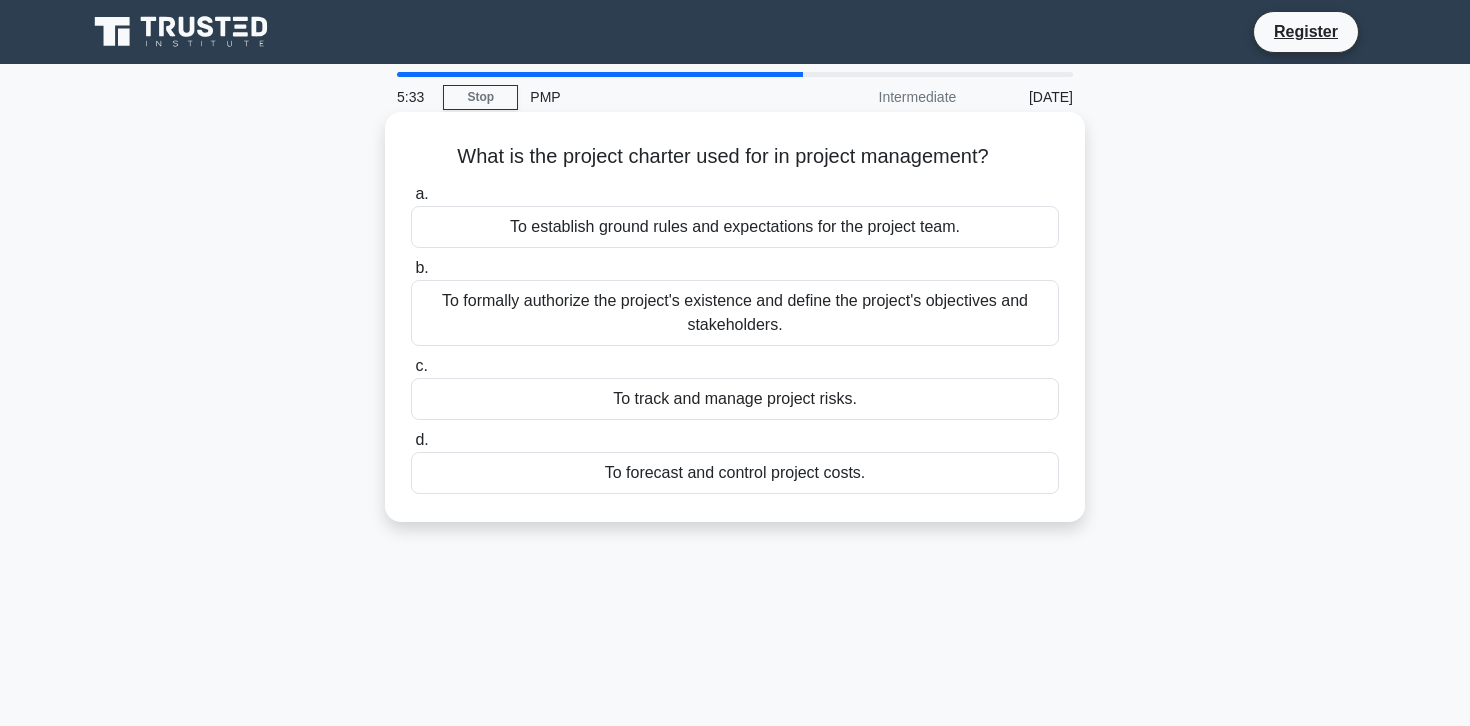 click on "d." at bounding box center (421, 439) 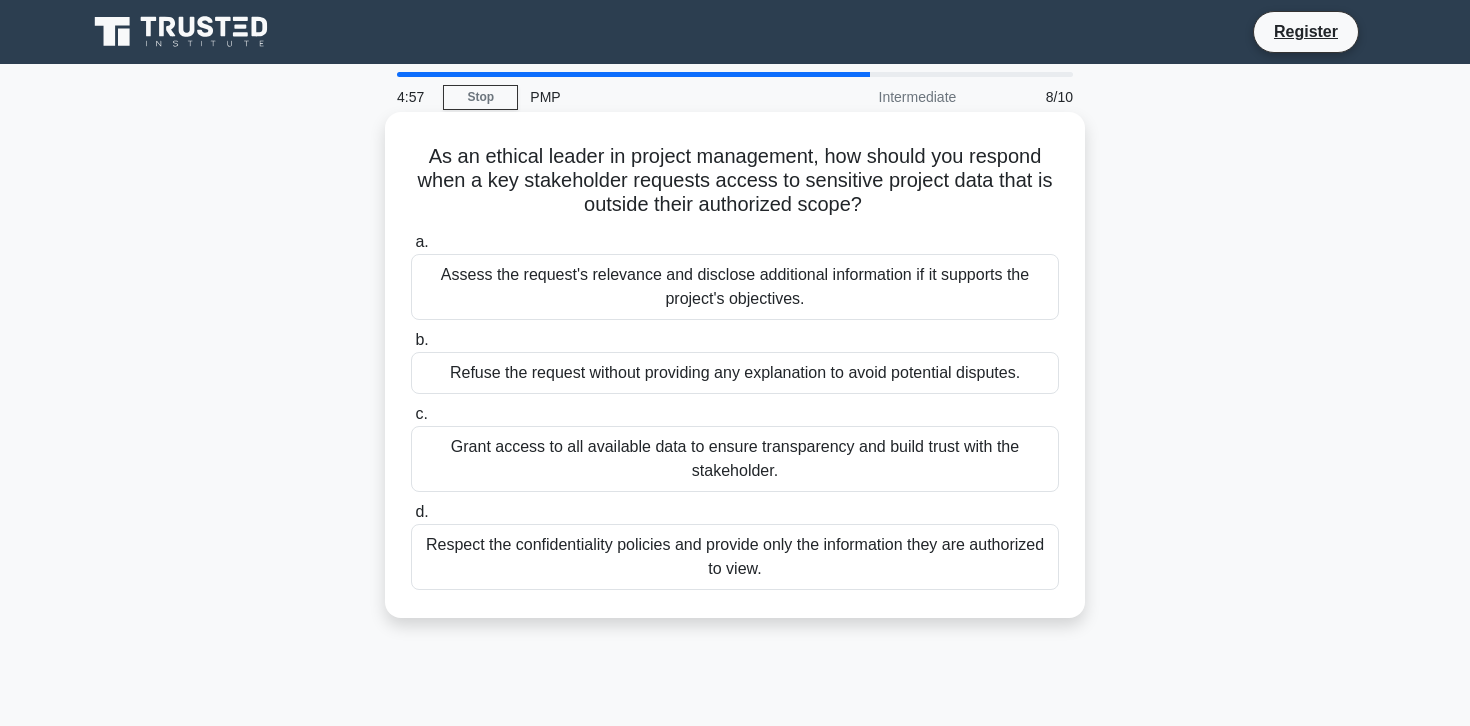click on "d." at bounding box center [421, 511] 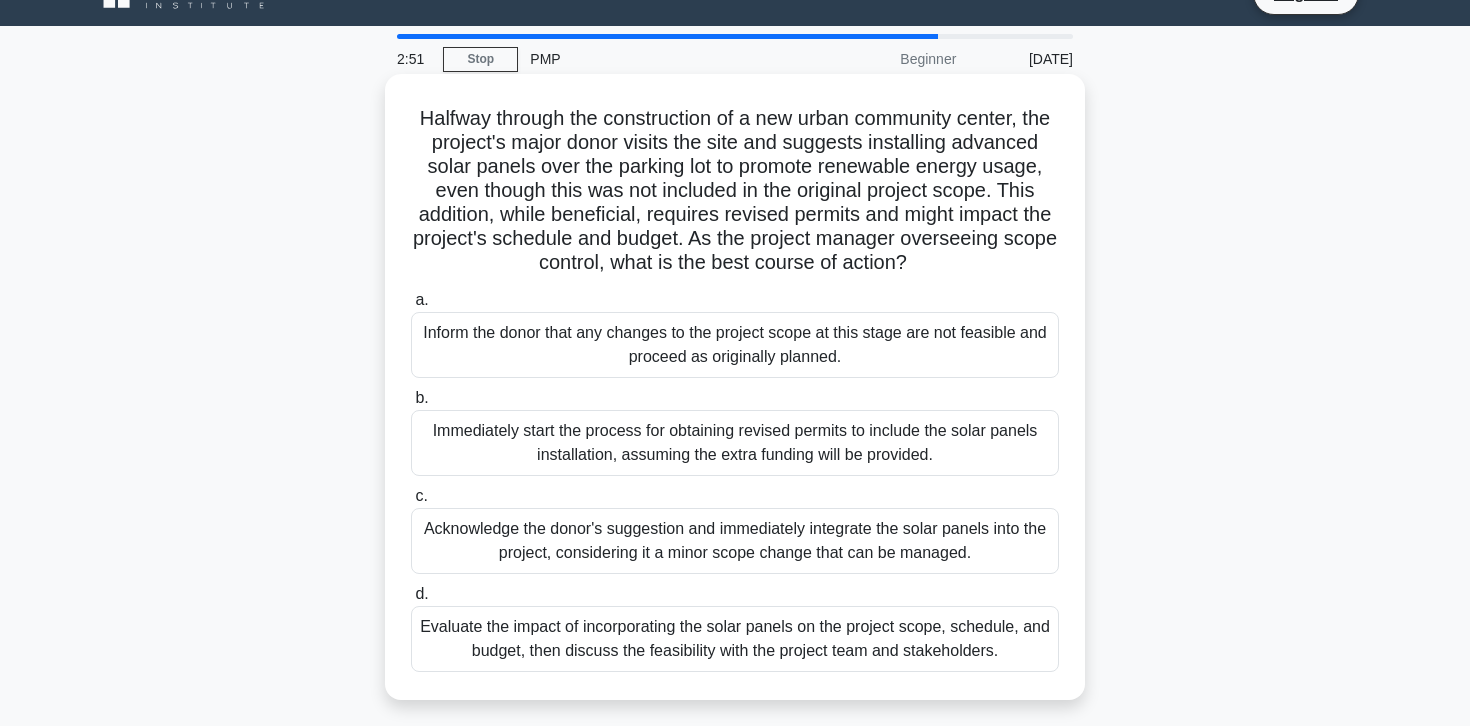 scroll, scrollTop: 40, scrollLeft: 0, axis: vertical 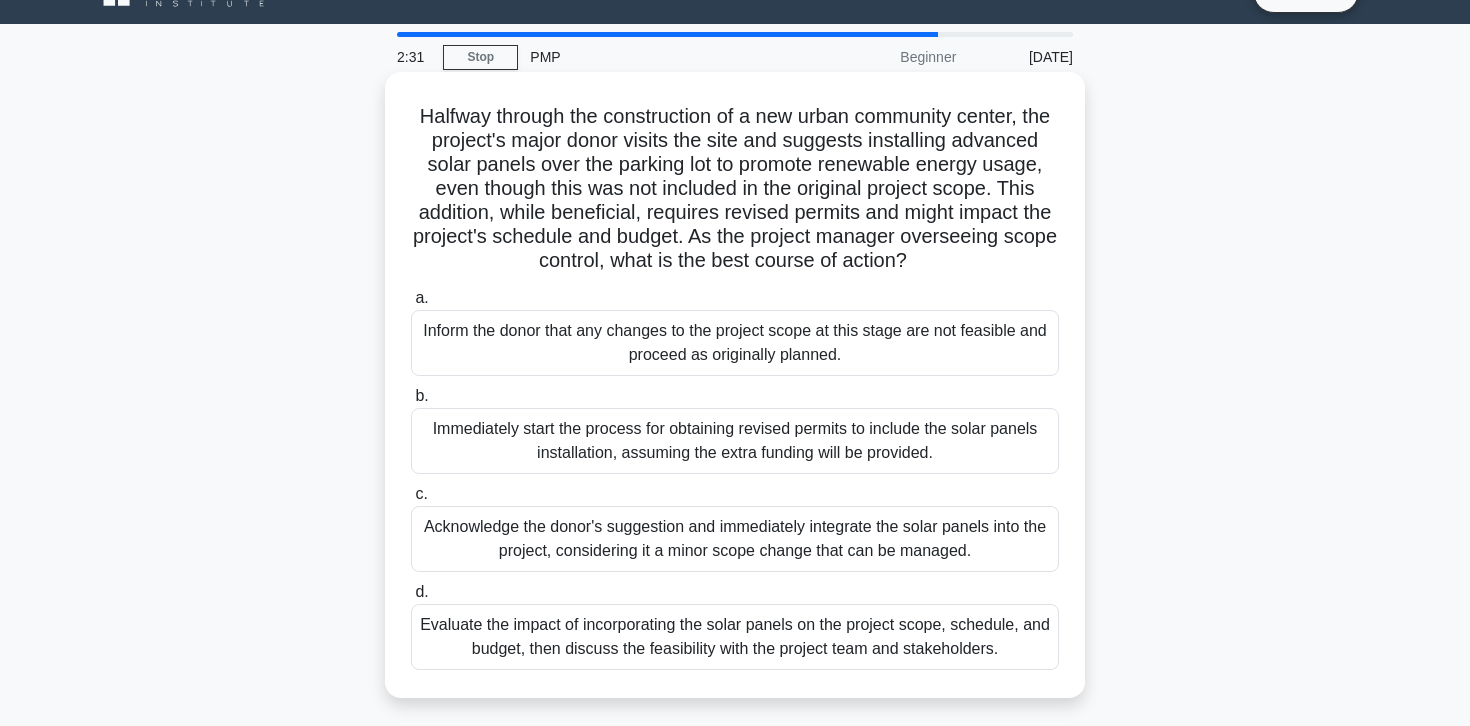 click on "d." at bounding box center (421, 591) 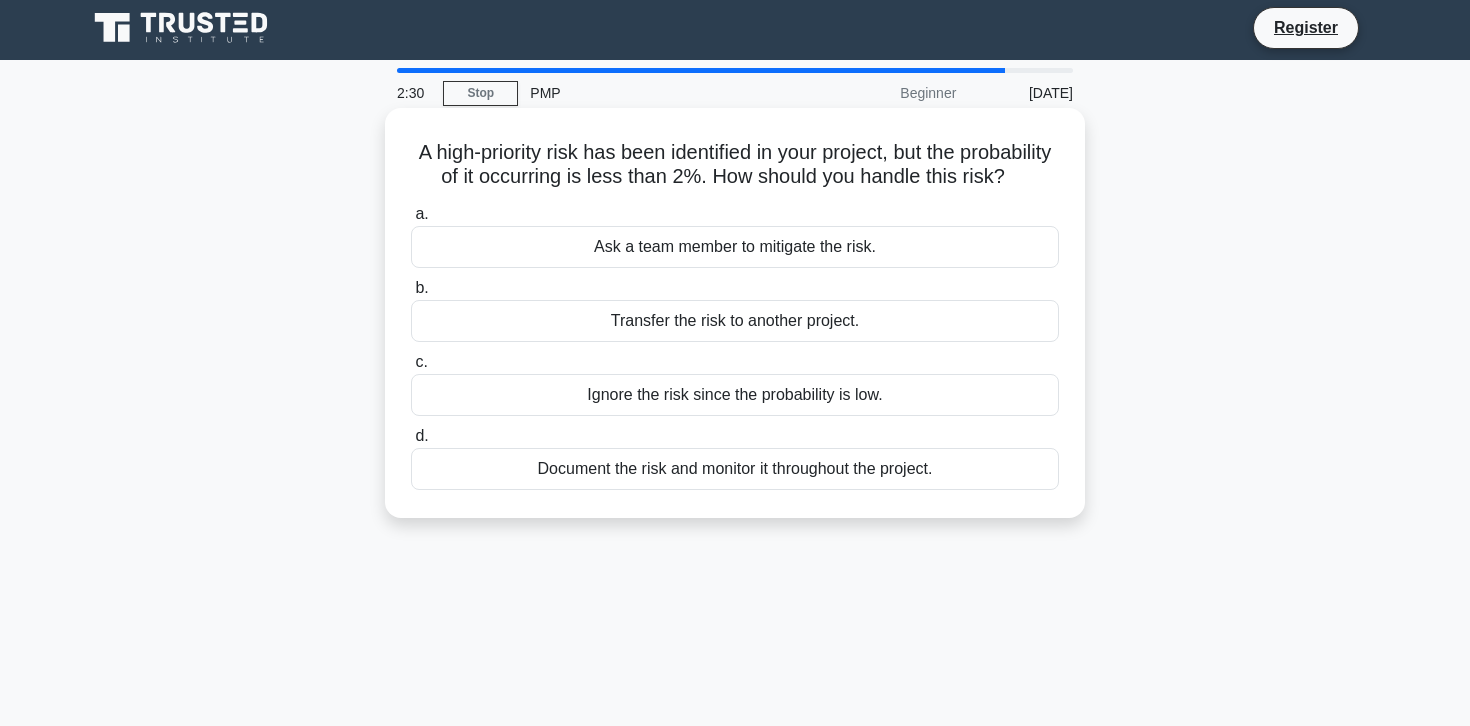 scroll, scrollTop: 0, scrollLeft: 0, axis: both 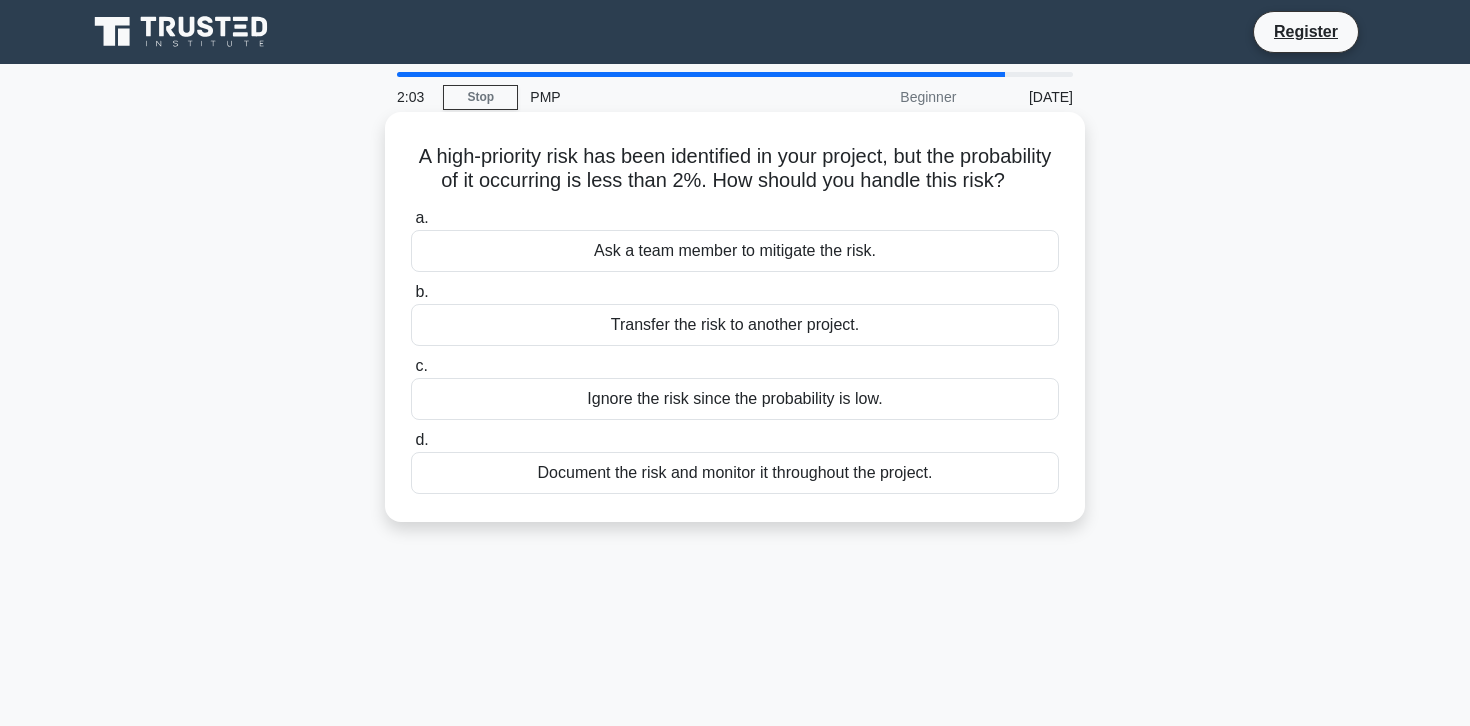 click on "a." at bounding box center [421, 217] 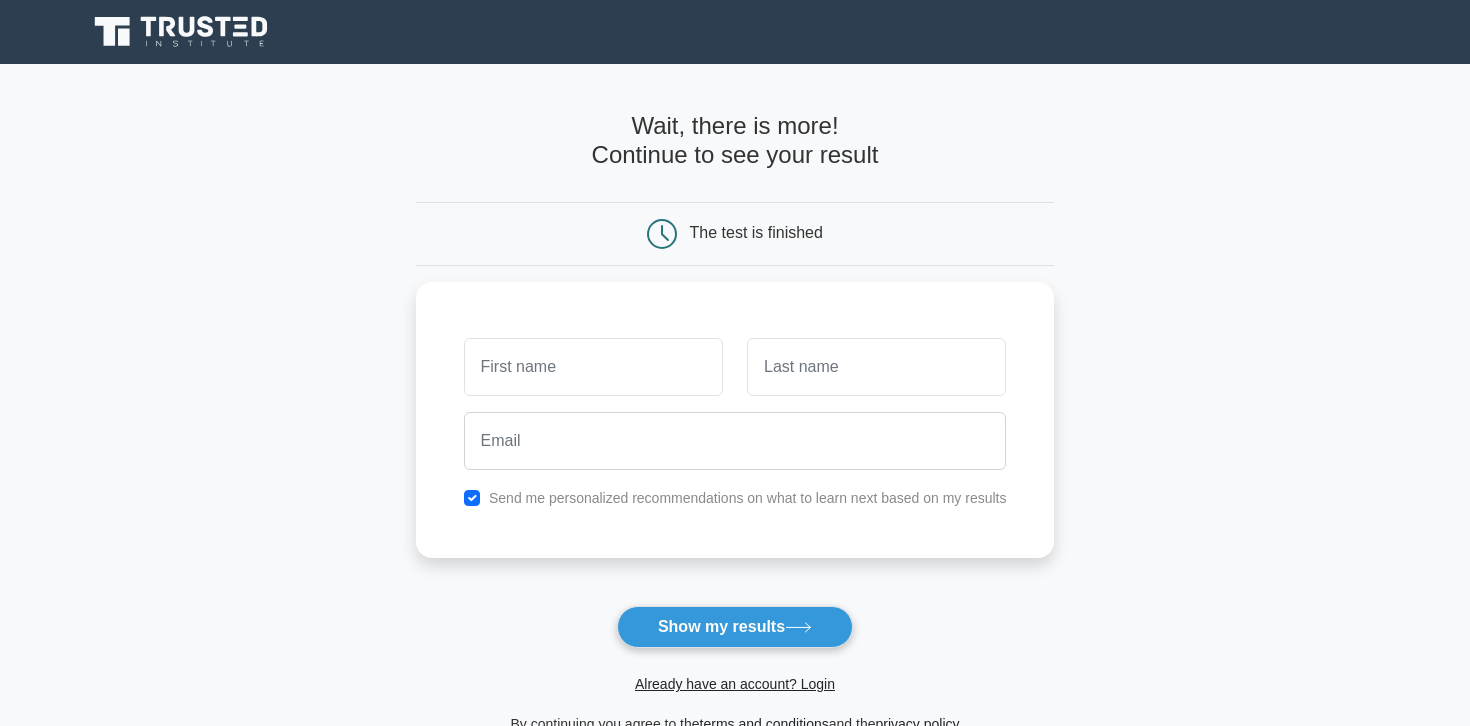 scroll, scrollTop: 0, scrollLeft: 0, axis: both 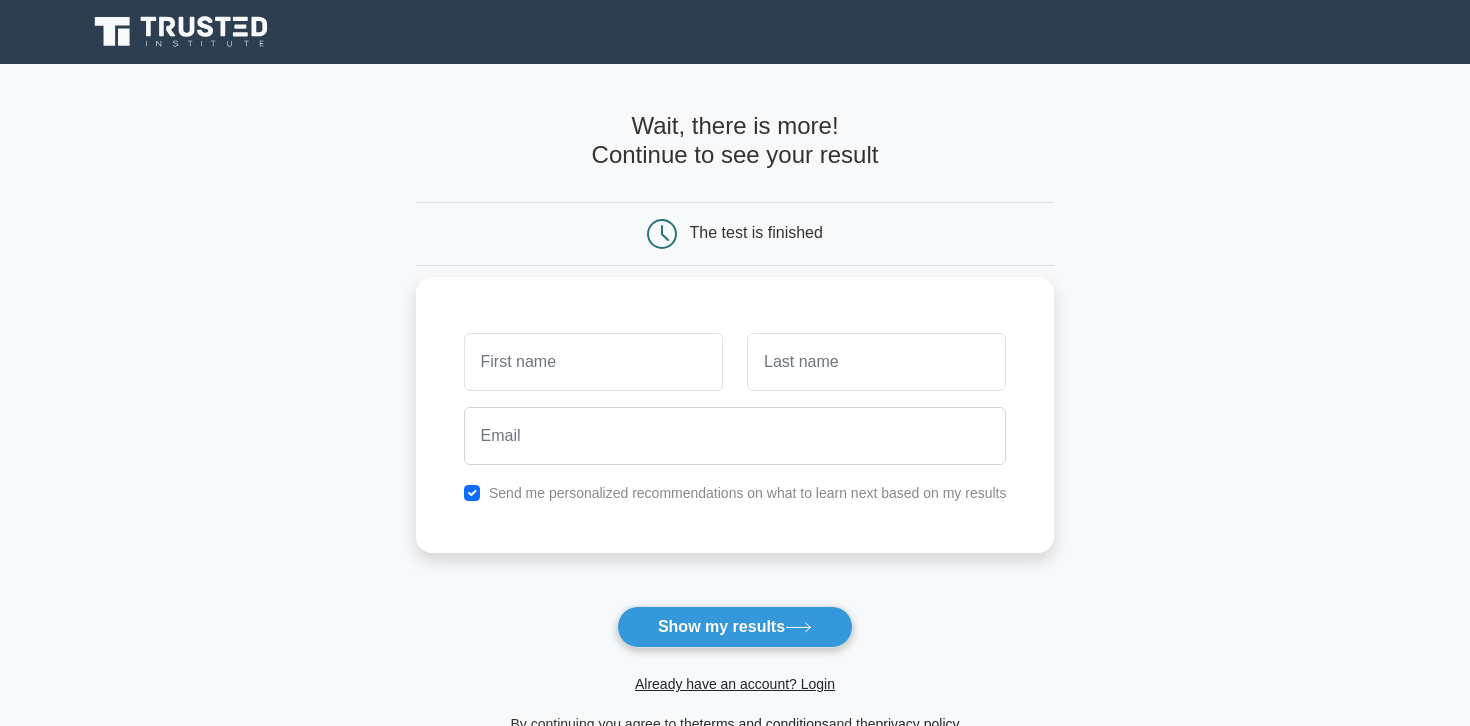 click at bounding box center [593, 362] 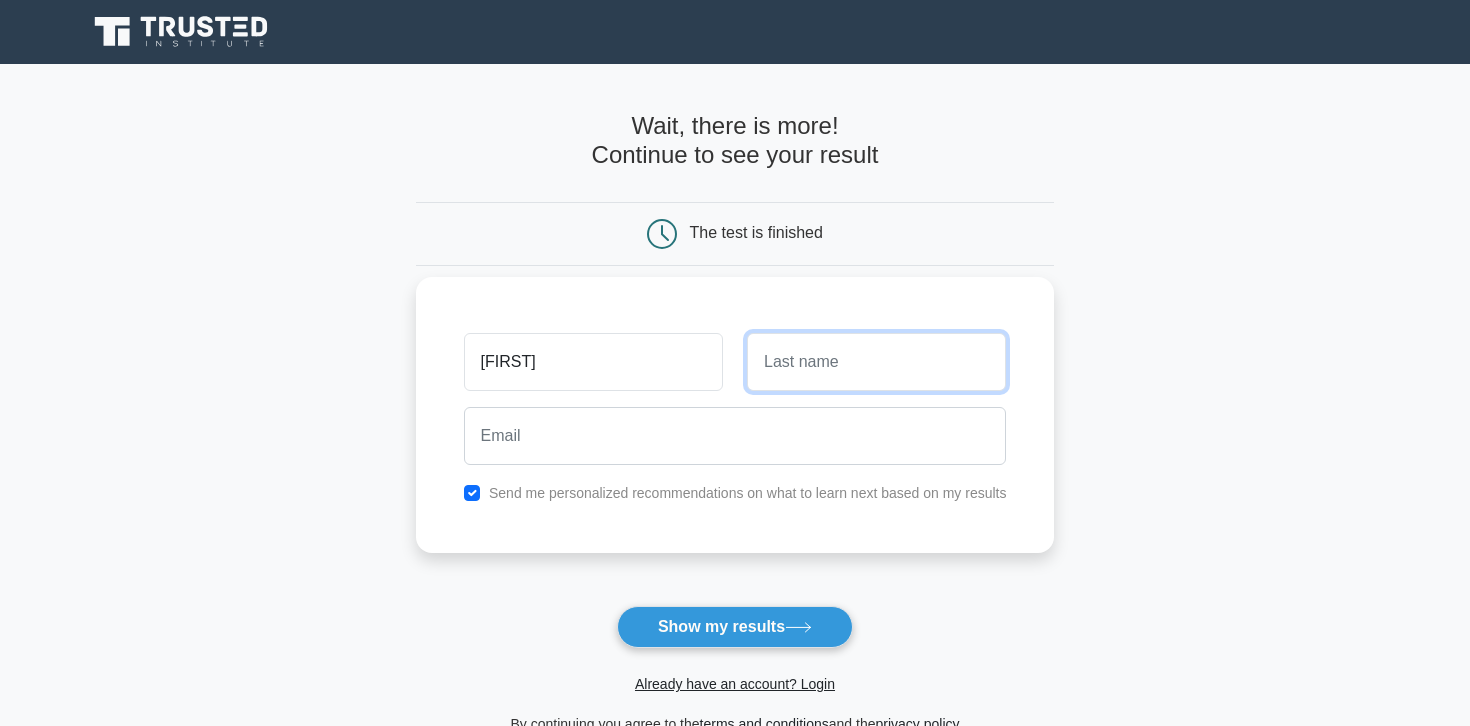 click at bounding box center [876, 362] 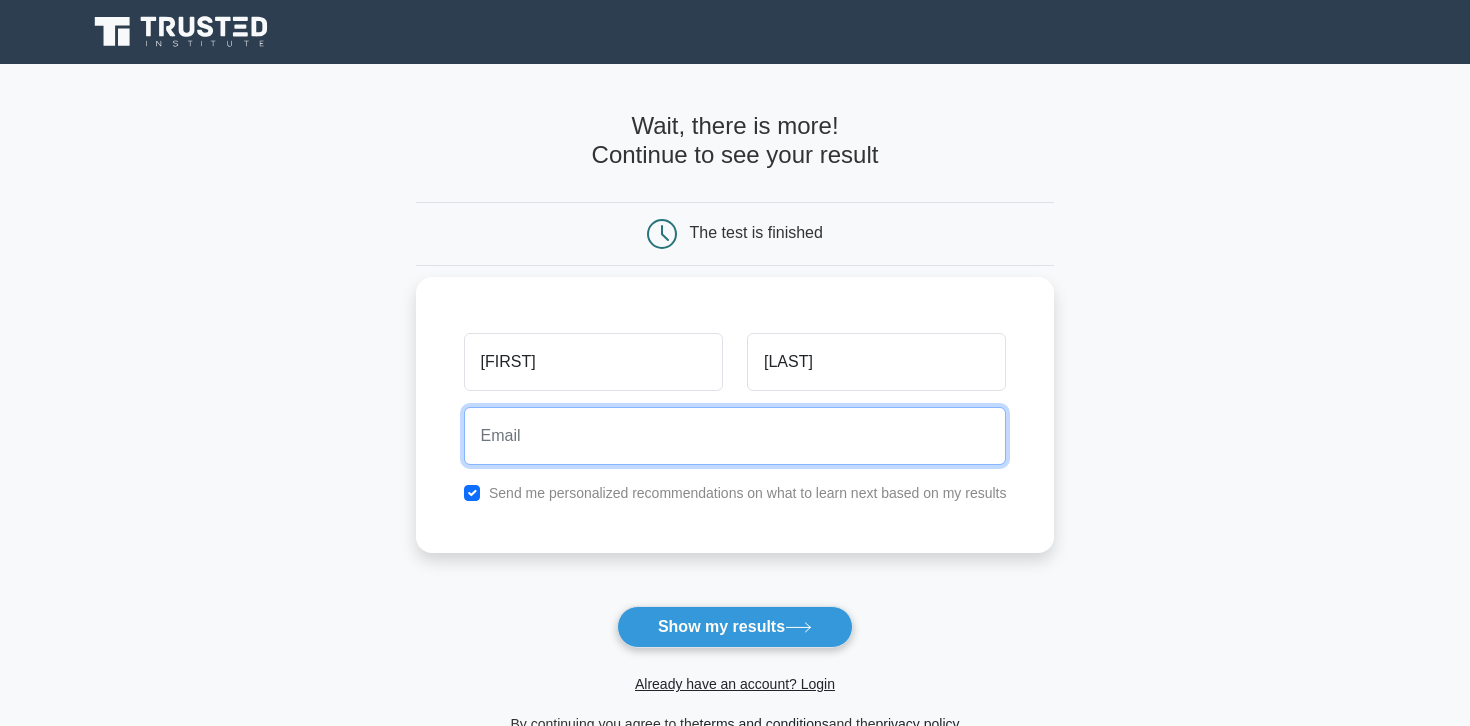 click at bounding box center [735, 436] 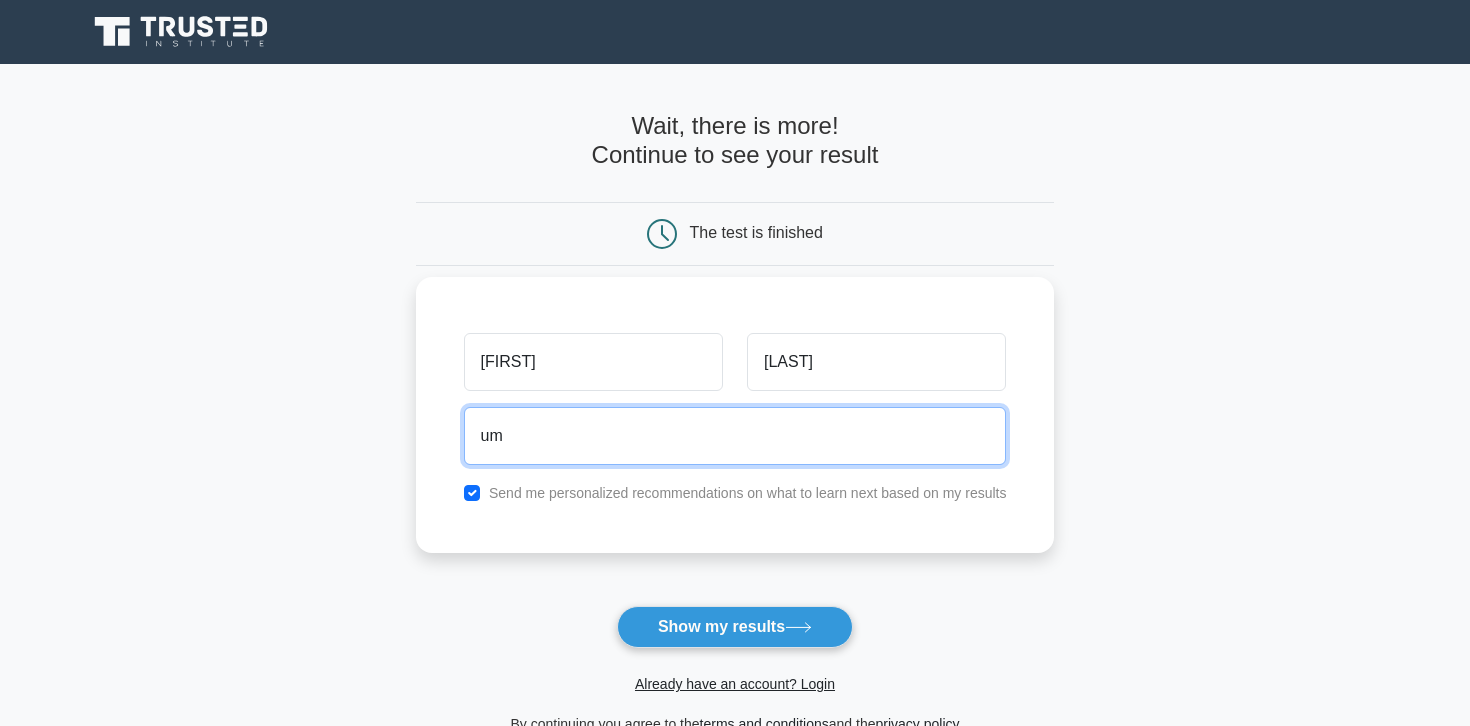 type on "[EMAIL]" 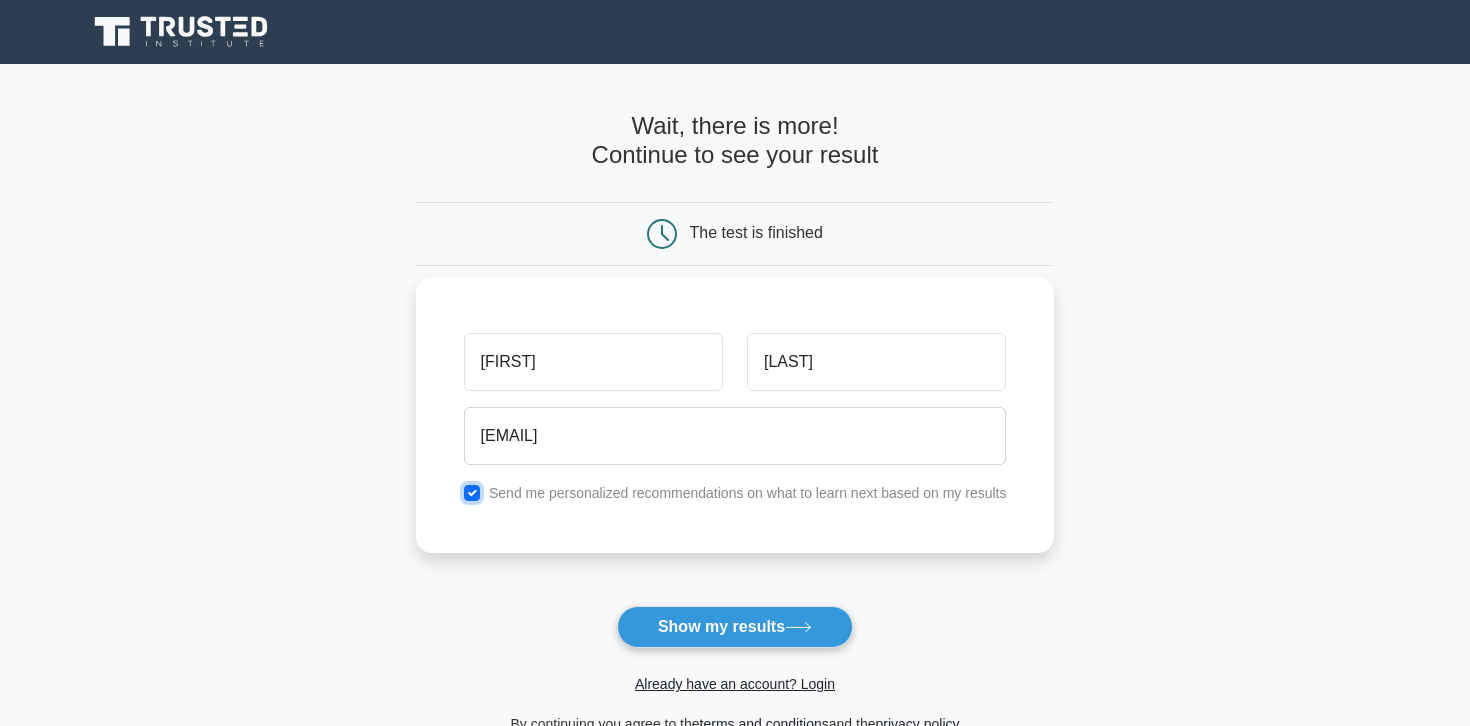 click at bounding box center [472, 493] 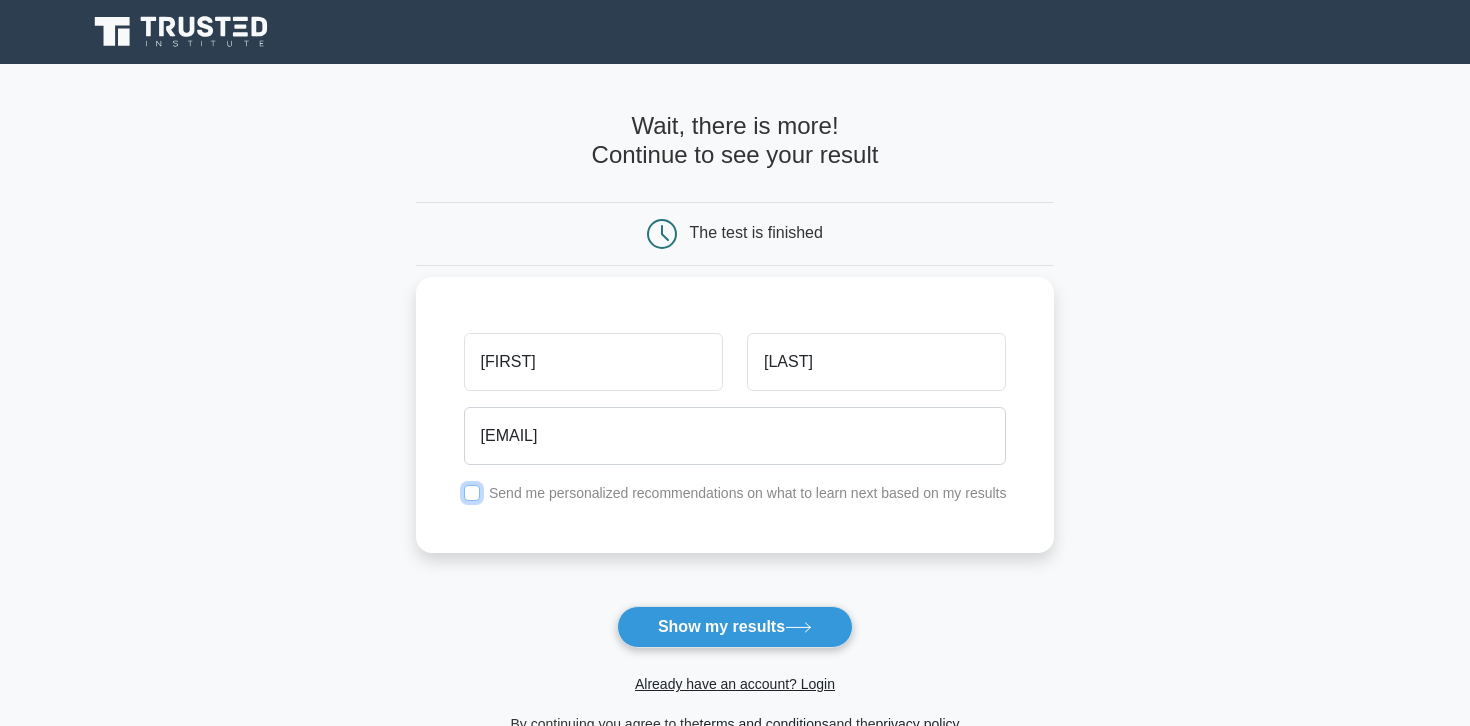 click at bounding box center (472, 493) 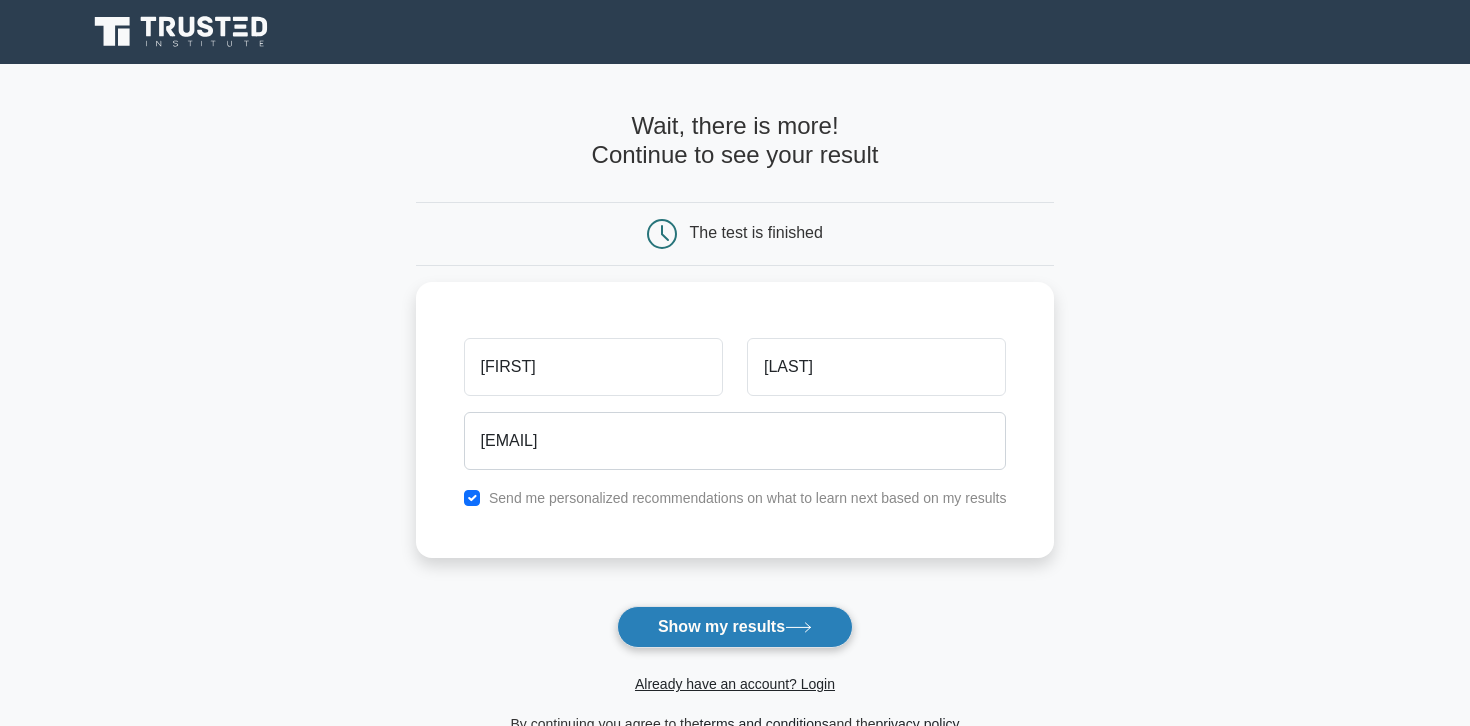 click on "Show my results" at bounding box center (735, 627) 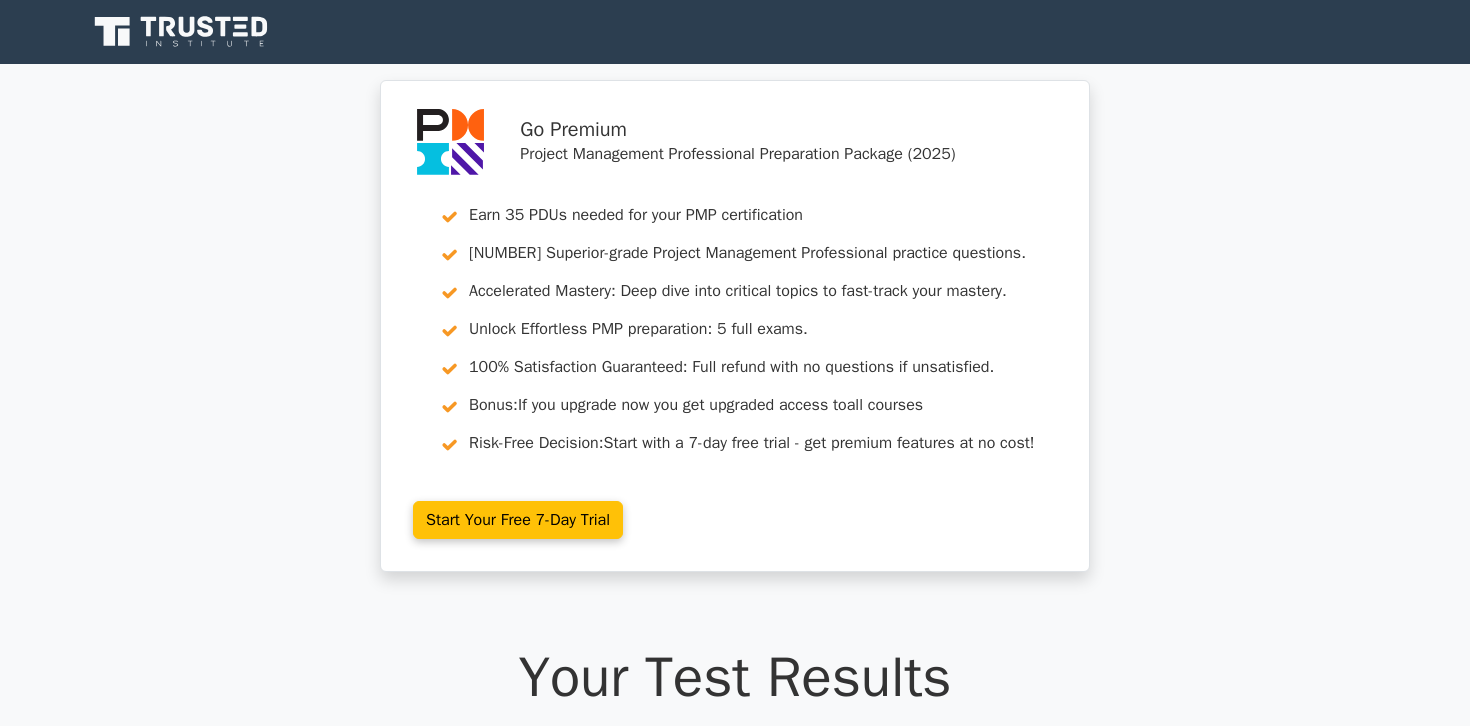 scroll, scrollTop: 0, scrollLeft: 0, axis: both 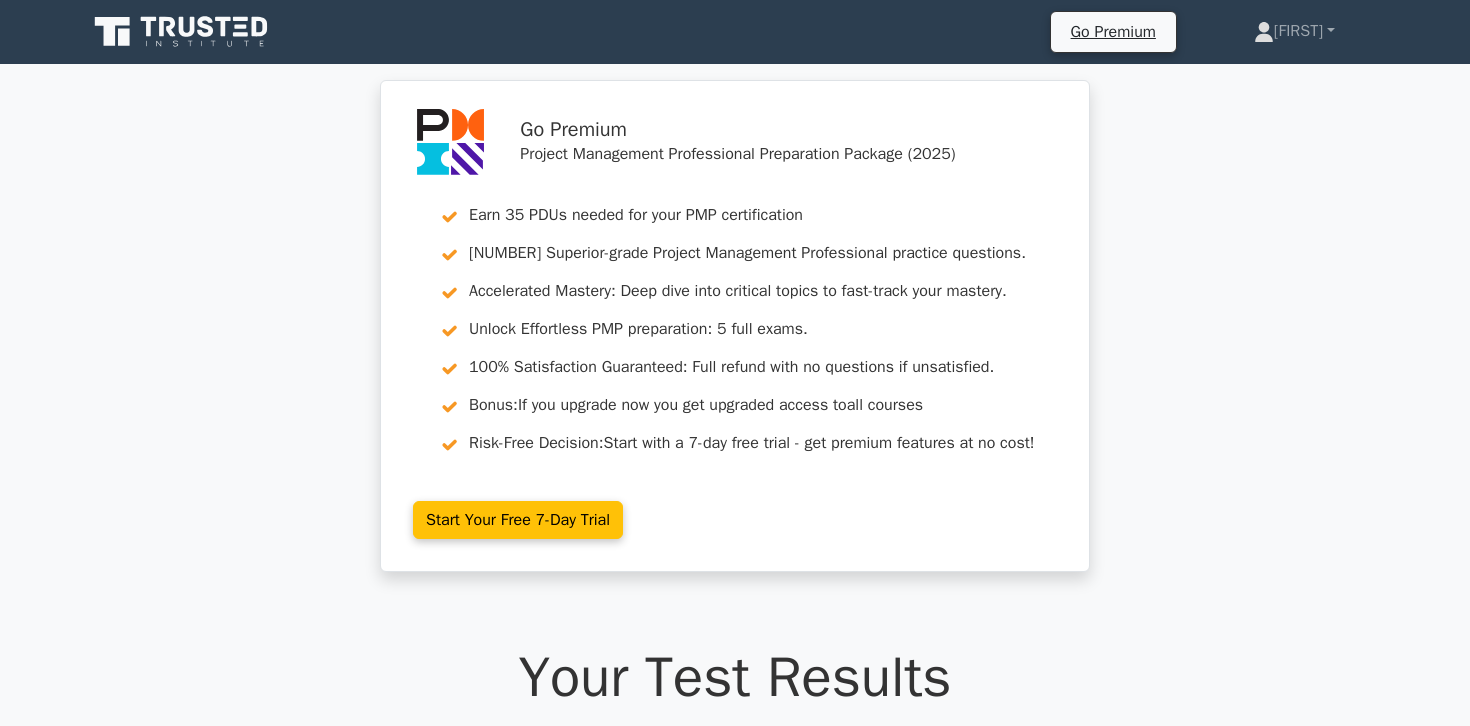 click on "Go Premium
Project Management Professional Preparation Package (2025)
Earn 35 PDUs needed for your PMP certification
13651 Superior-grade  Project Management Professional practice questions.
Accelerated Mastery: Deep dive into critical topics to fast-track your mastery.
Unlock Effortless PMP preparation: 5 full exams.
100% Satisfaction Guaranteed: Full refund with no questions if unsatisfied.
Bonus: all courses Risk-Free Decision:" at bounding box center (735, 338) 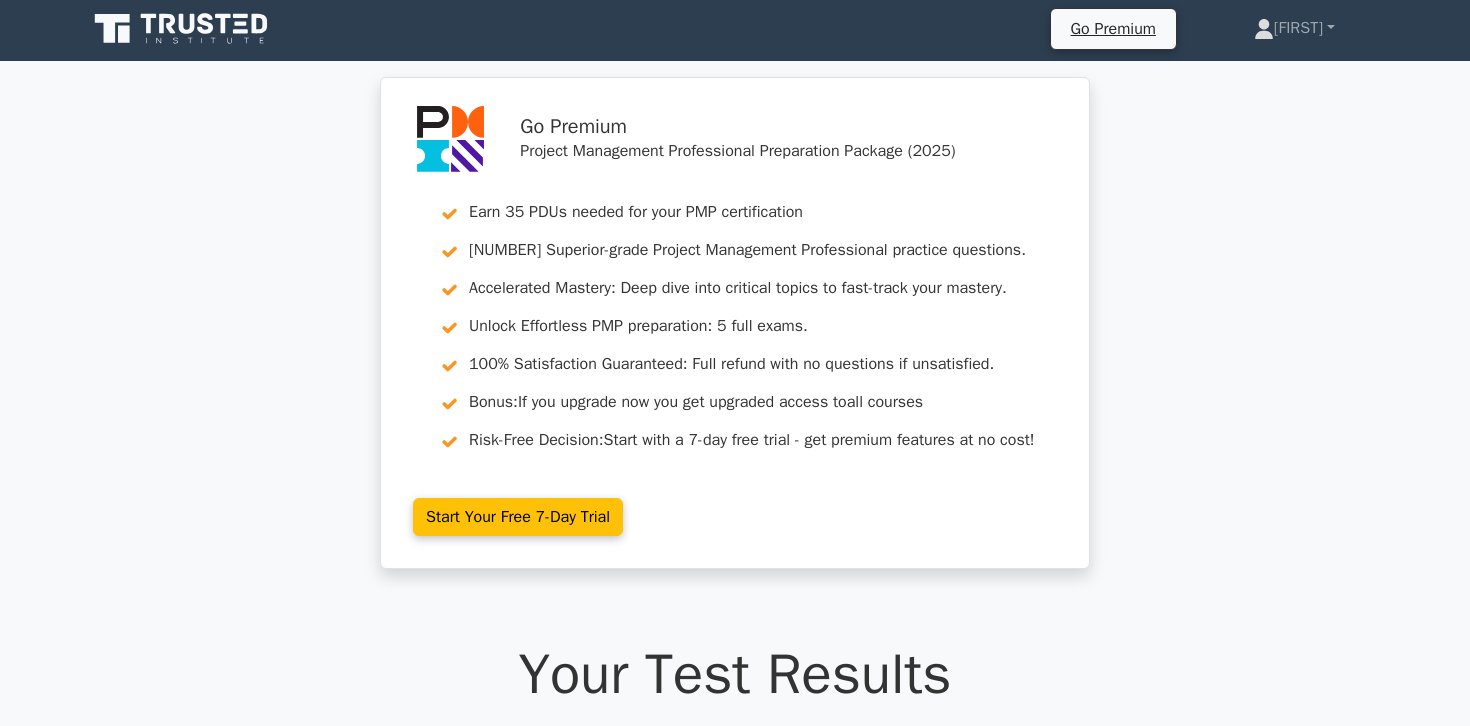 scroll, scrollTop: 0, scrollLeft: 0, axis: both 